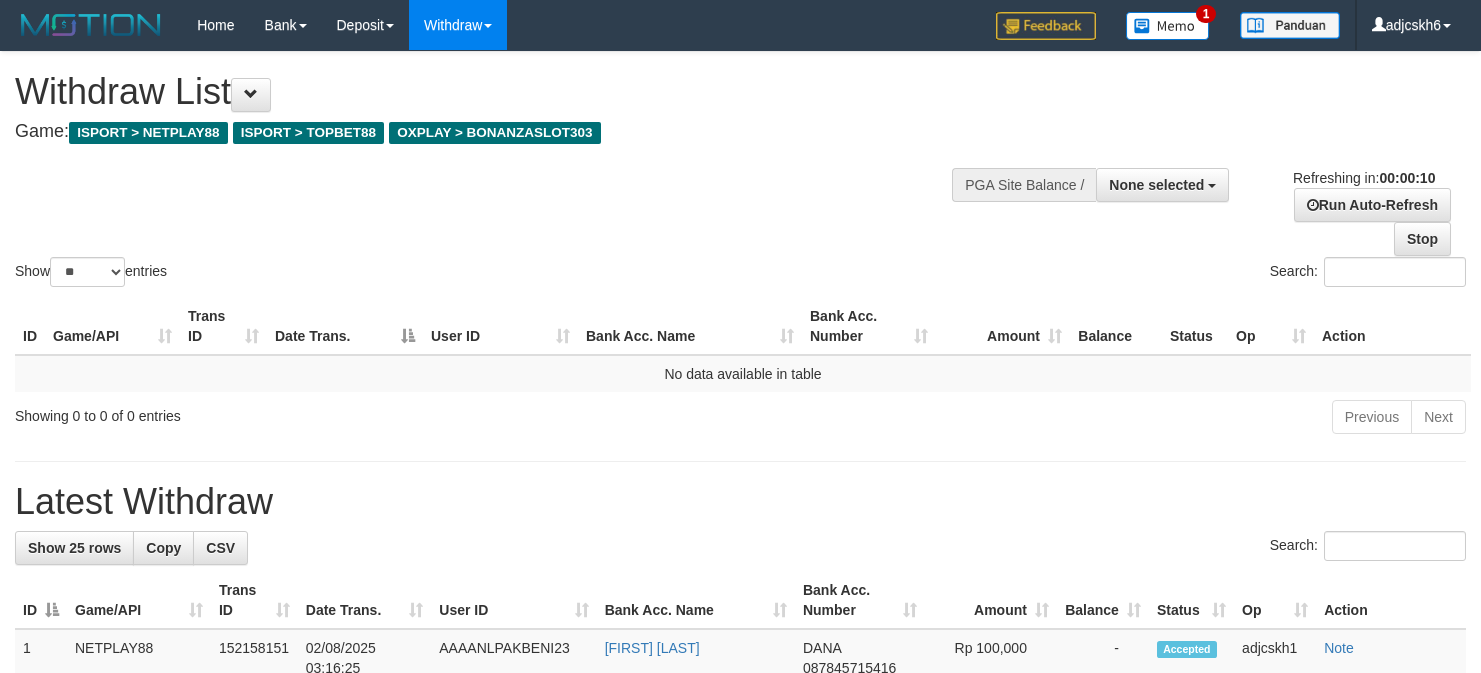 select 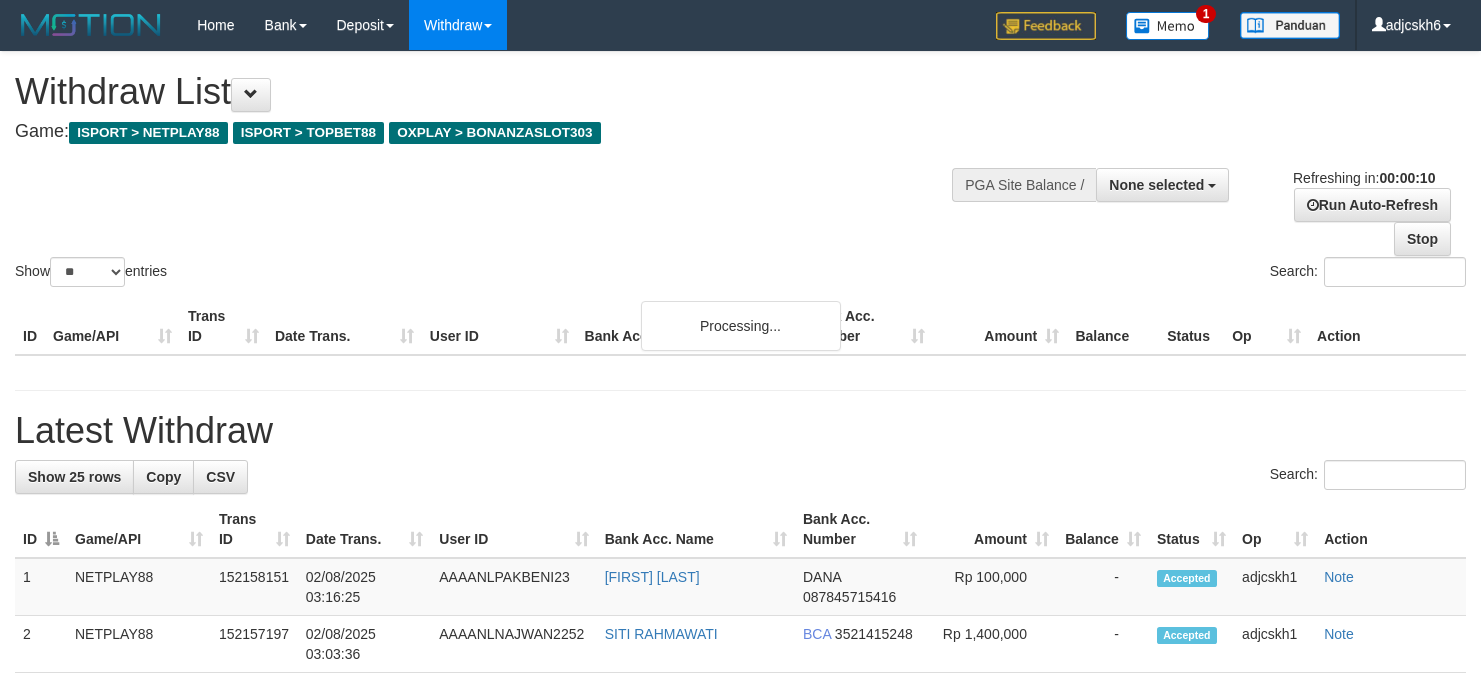 select 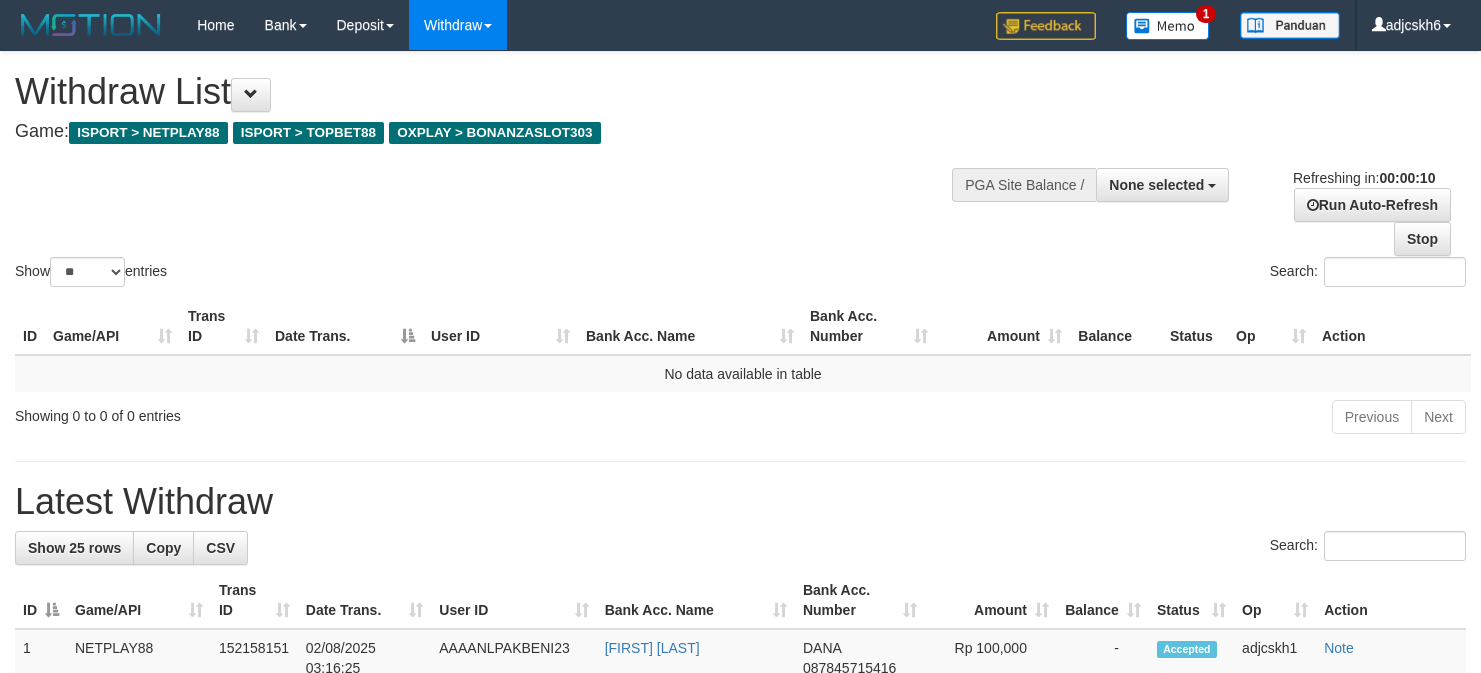 select 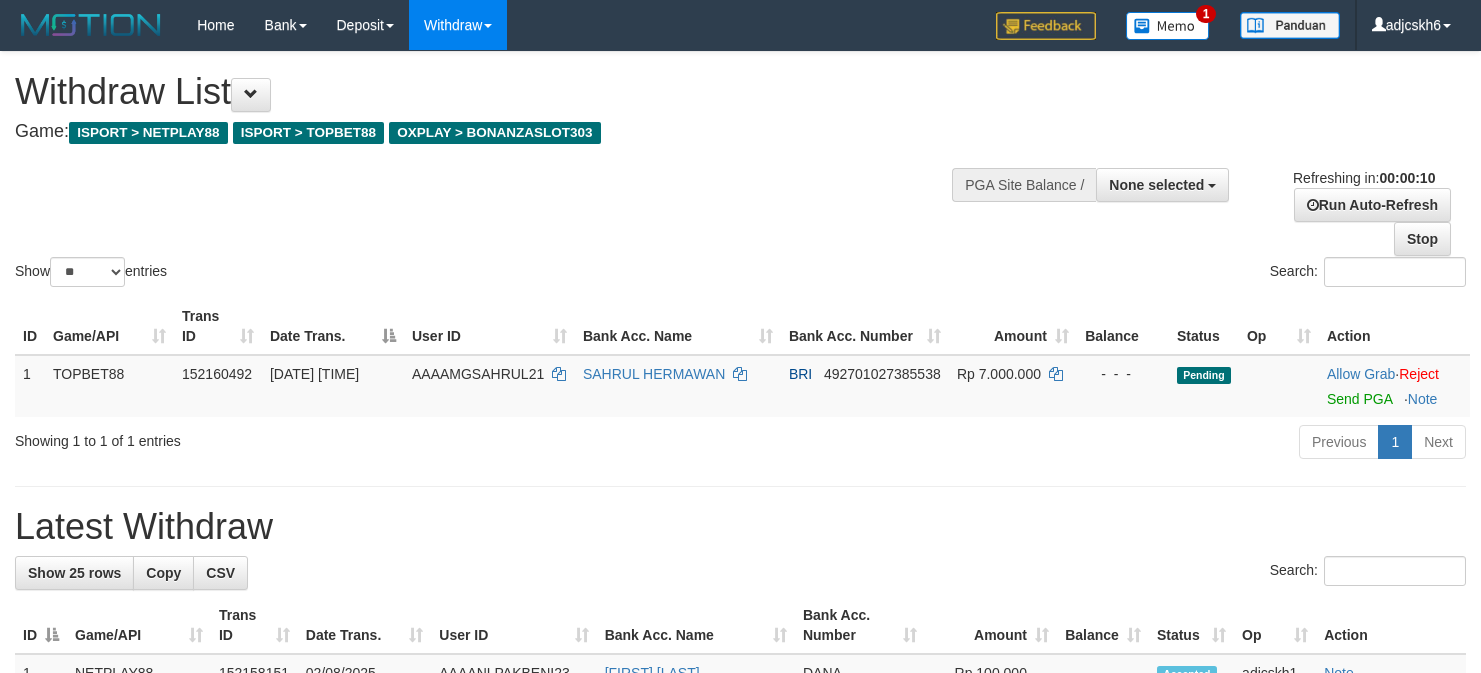 select 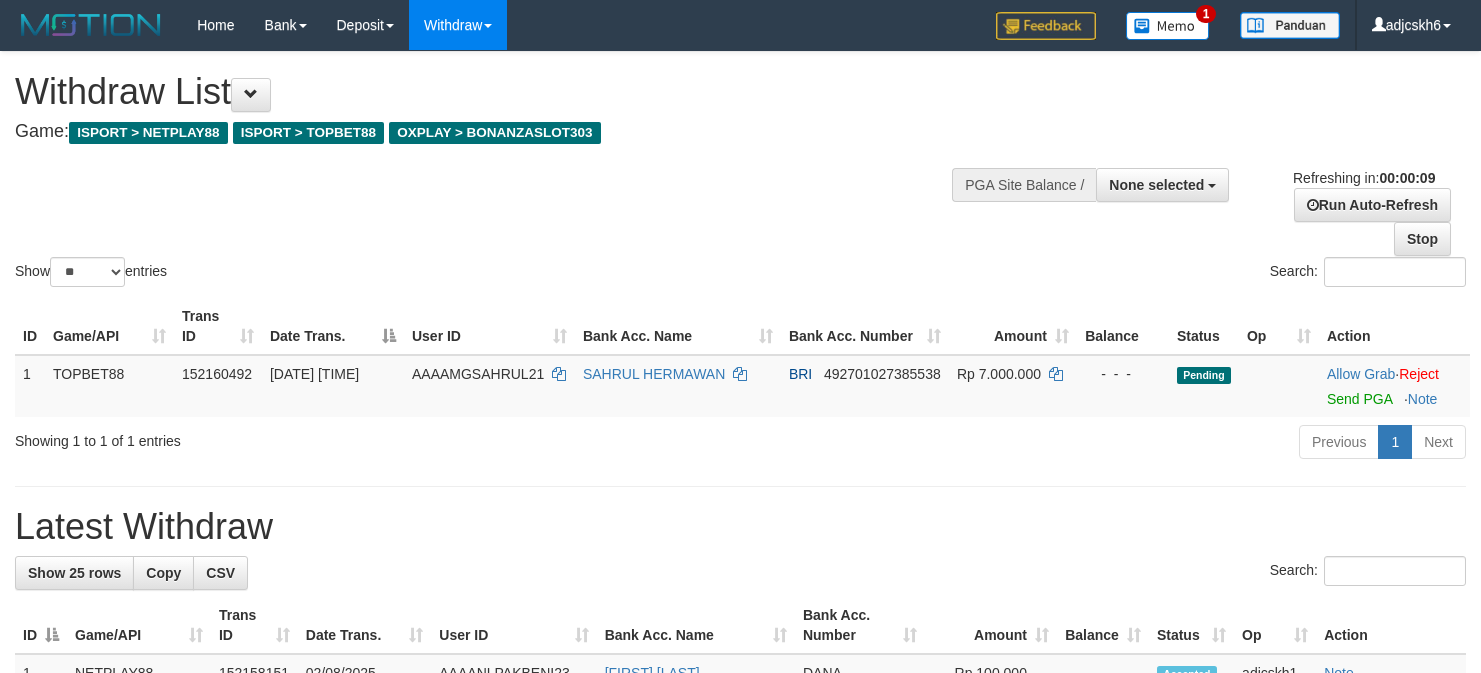 select 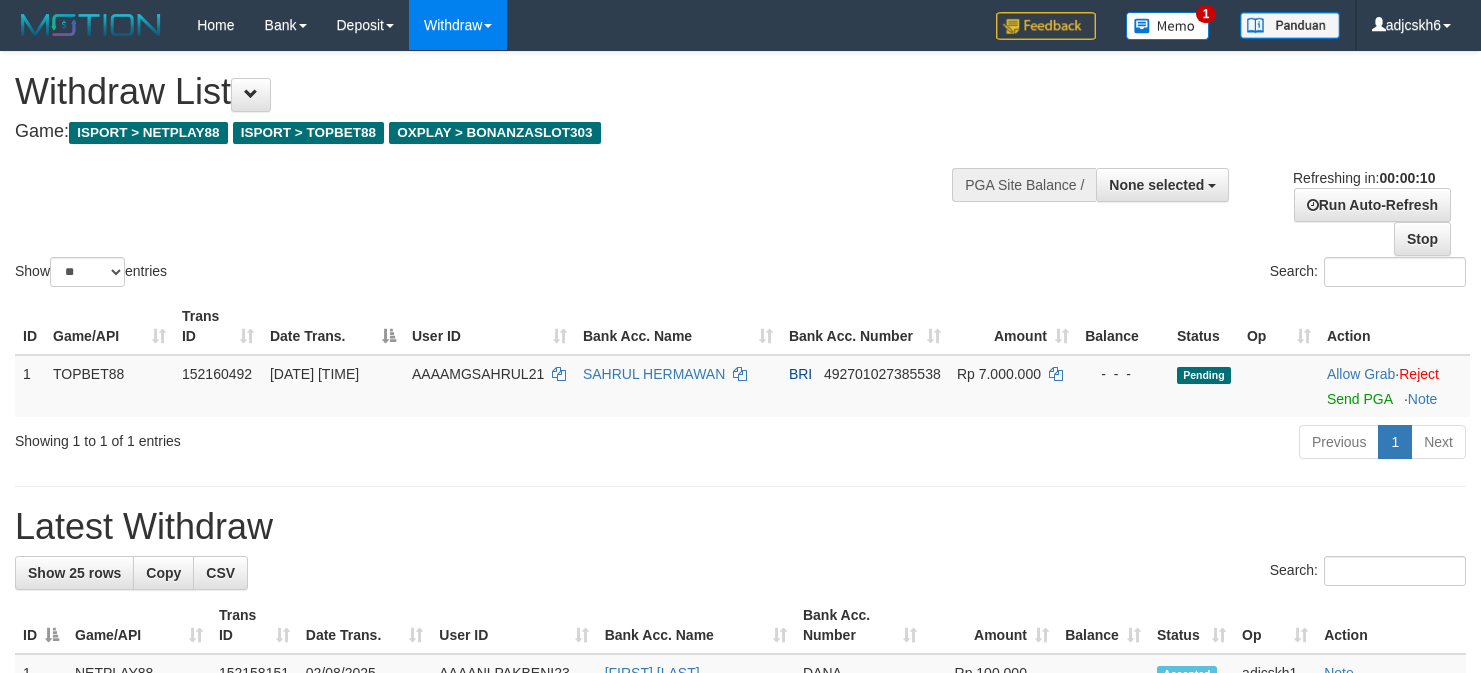 select 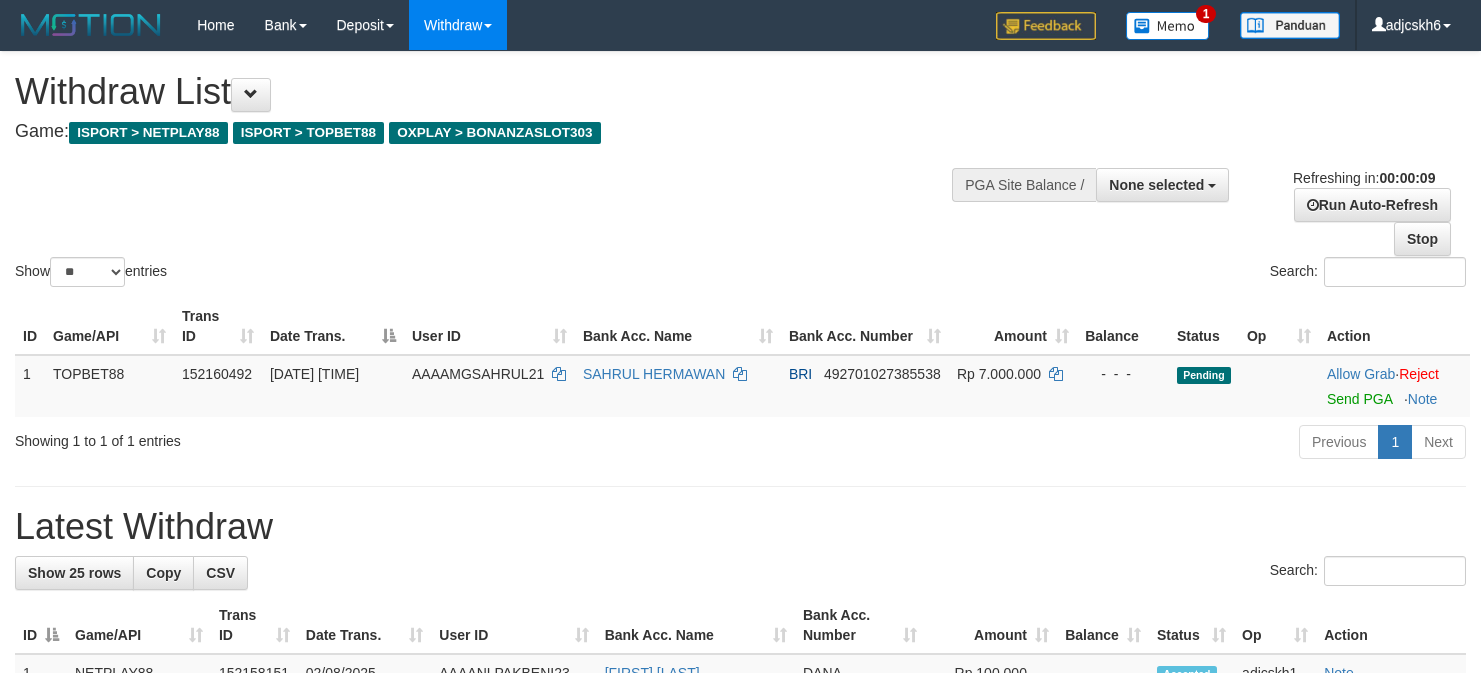 select 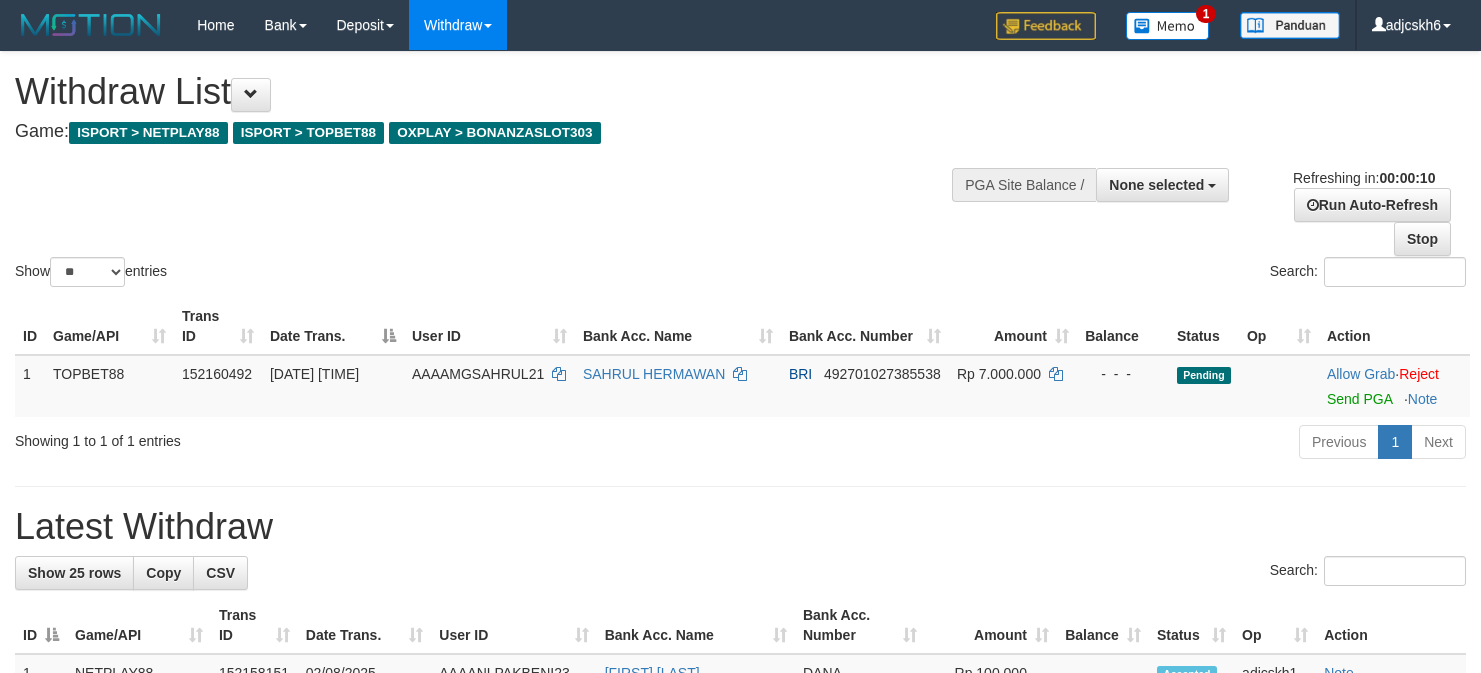 select 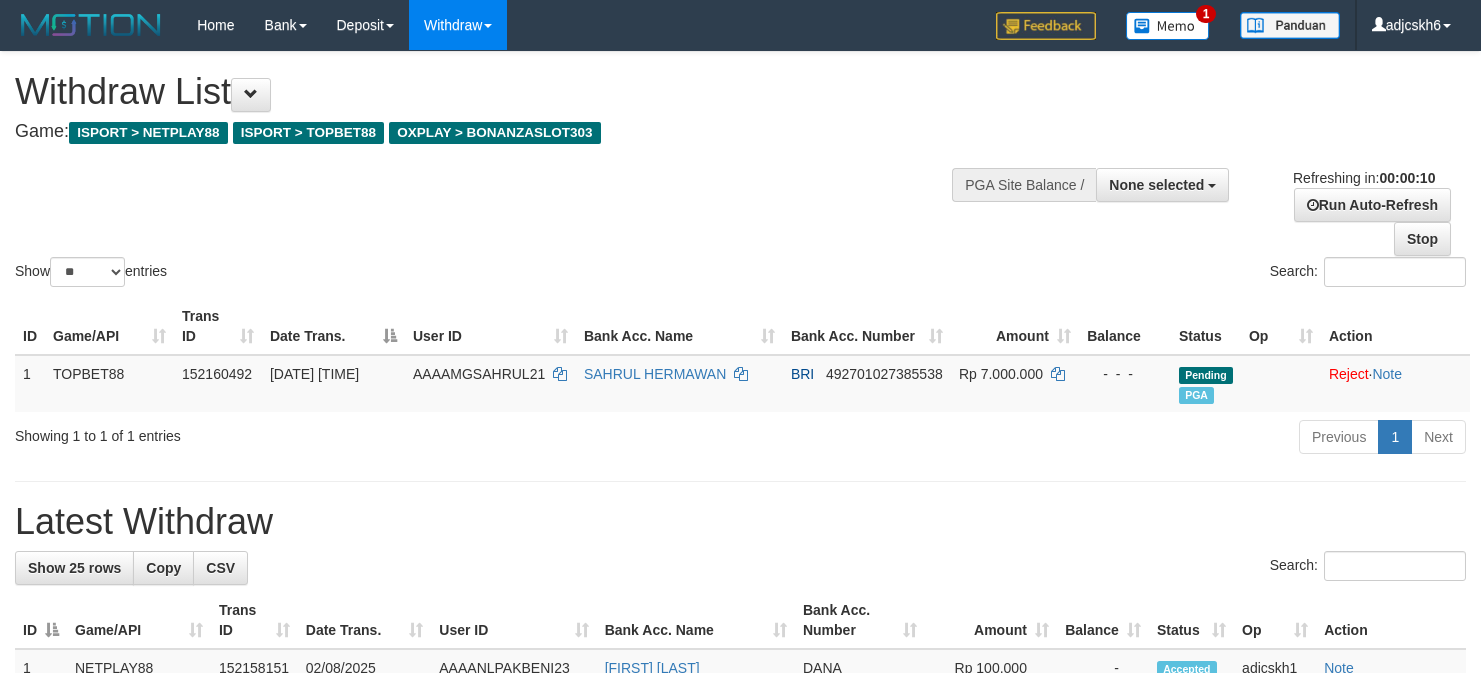 select 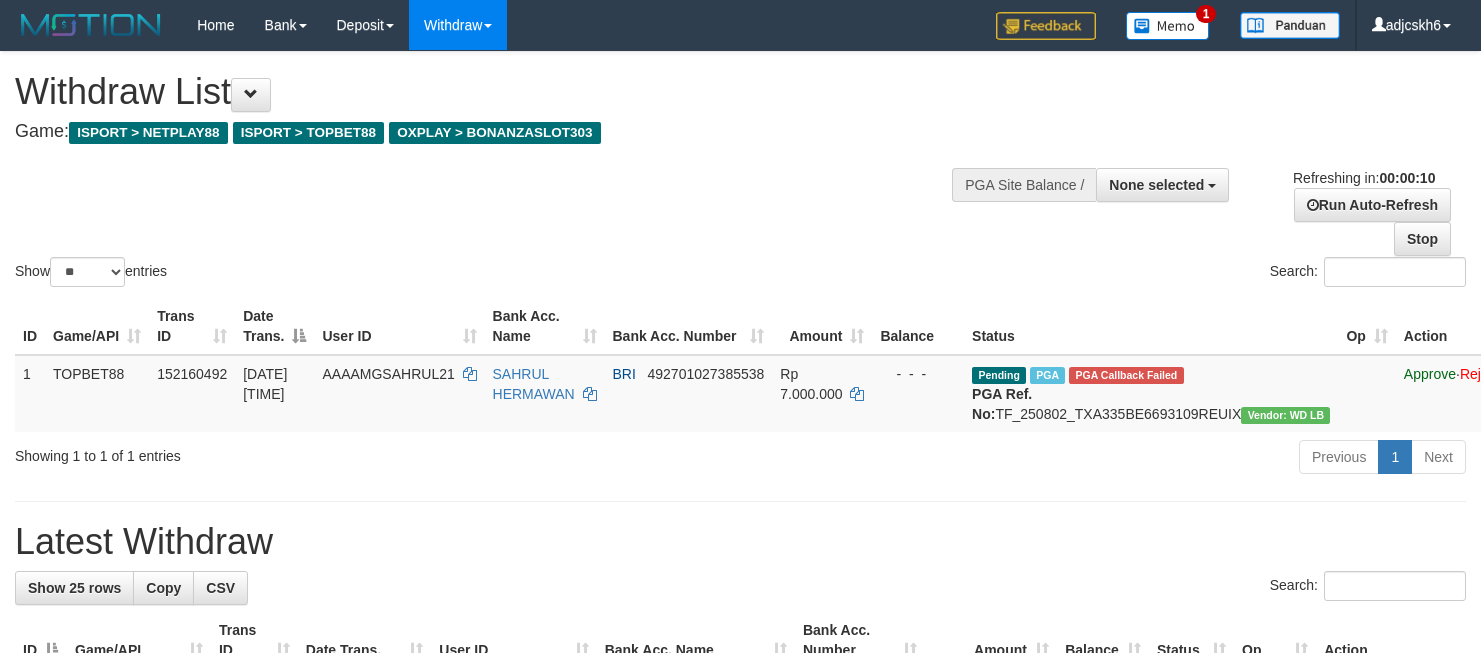 select 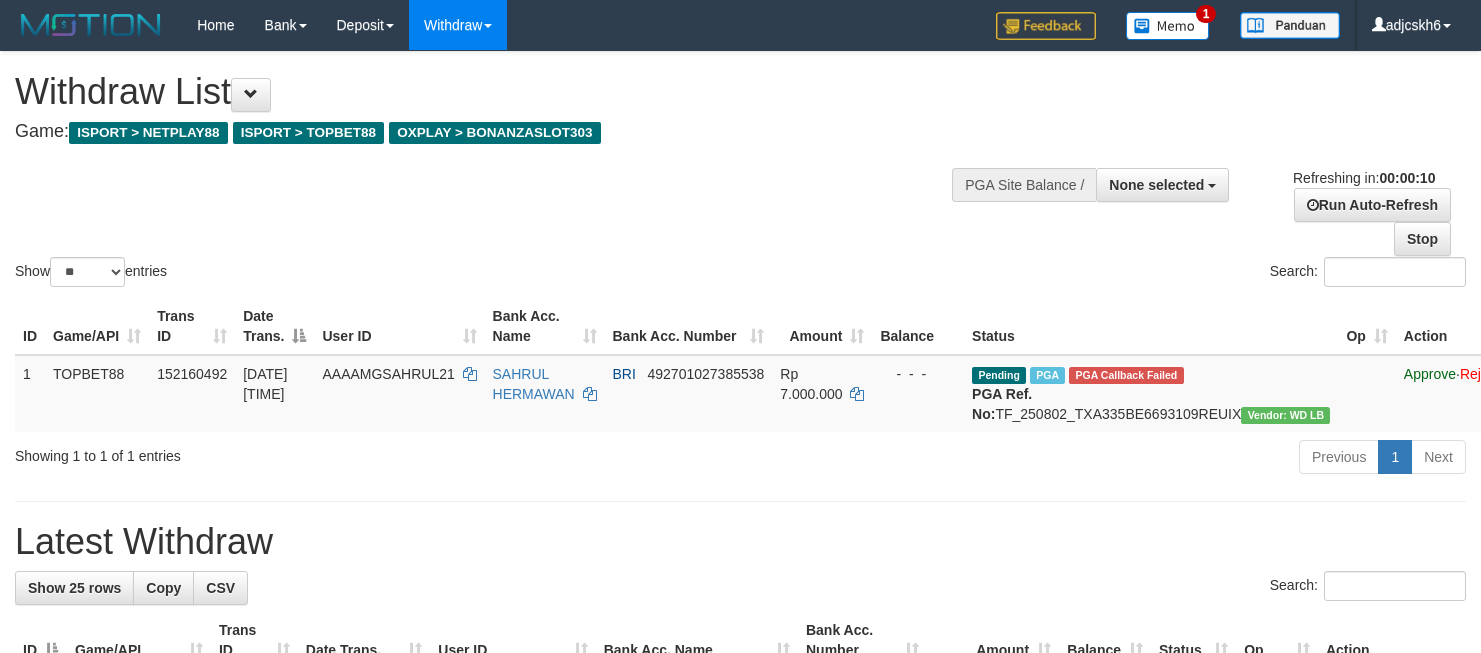 select 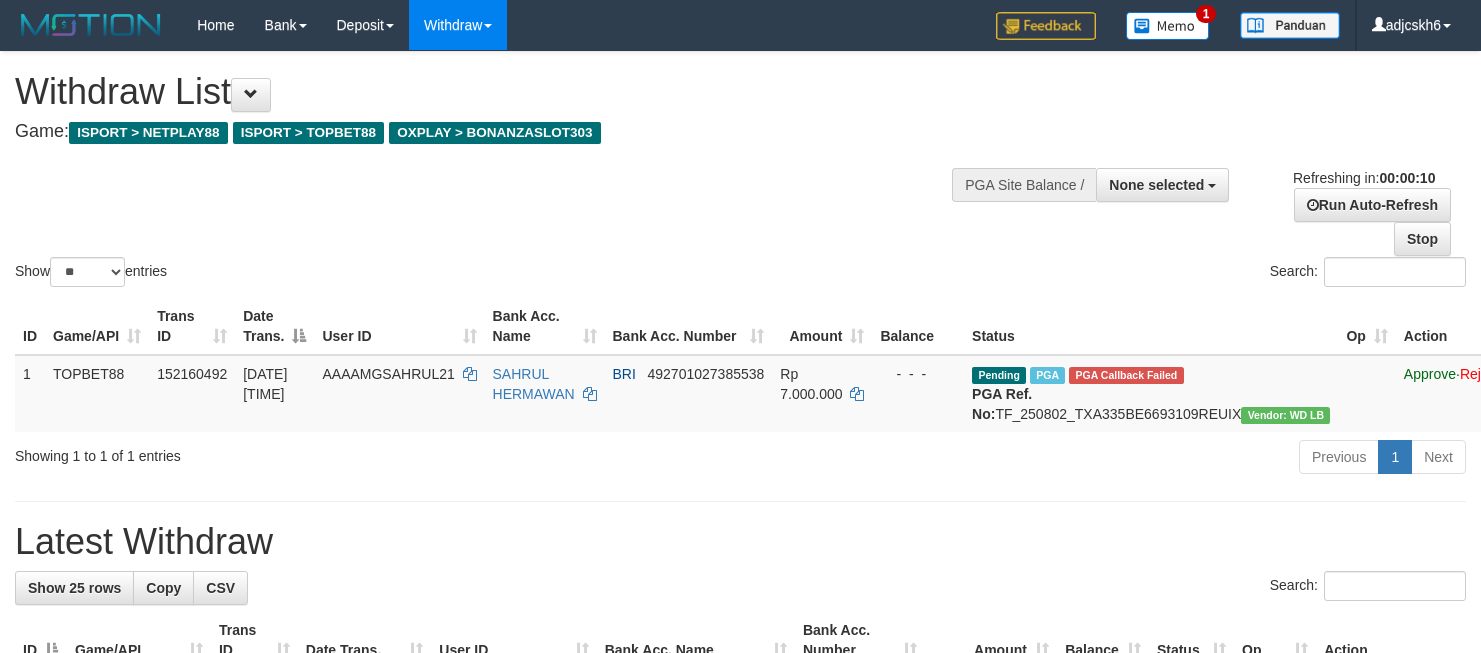 select 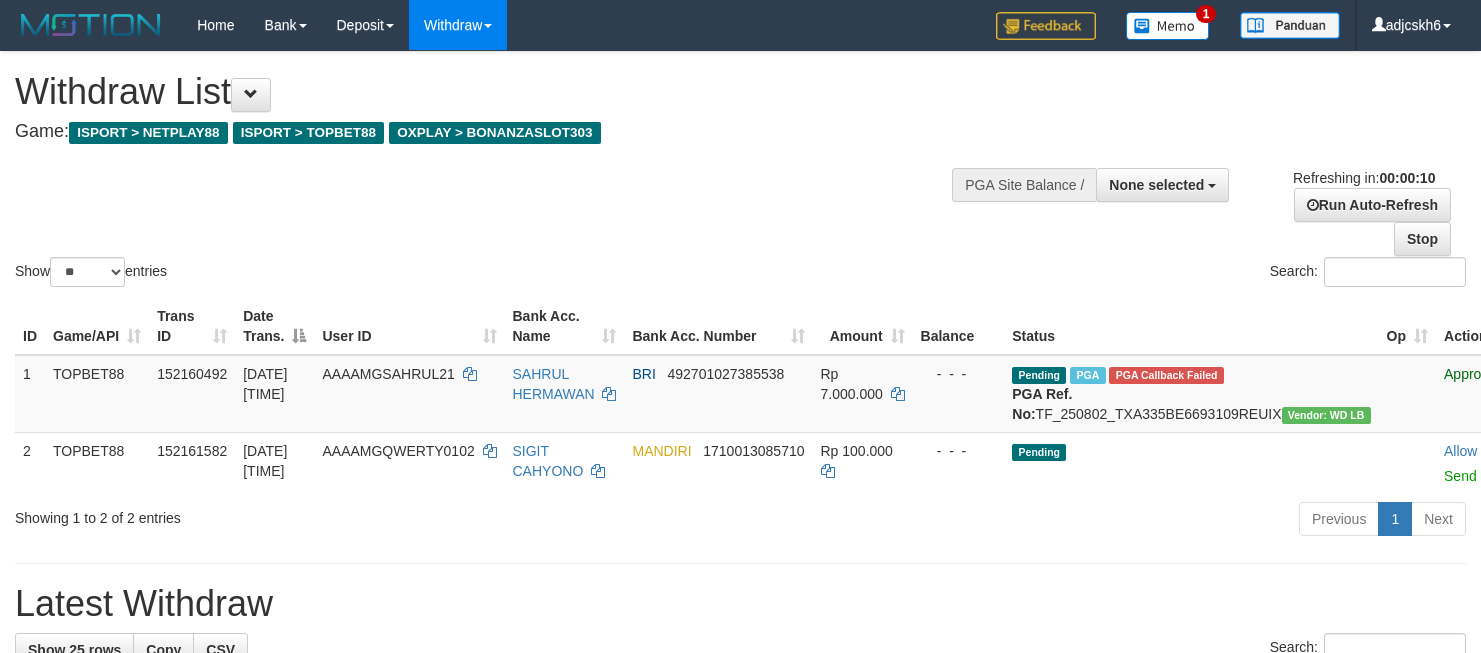 select 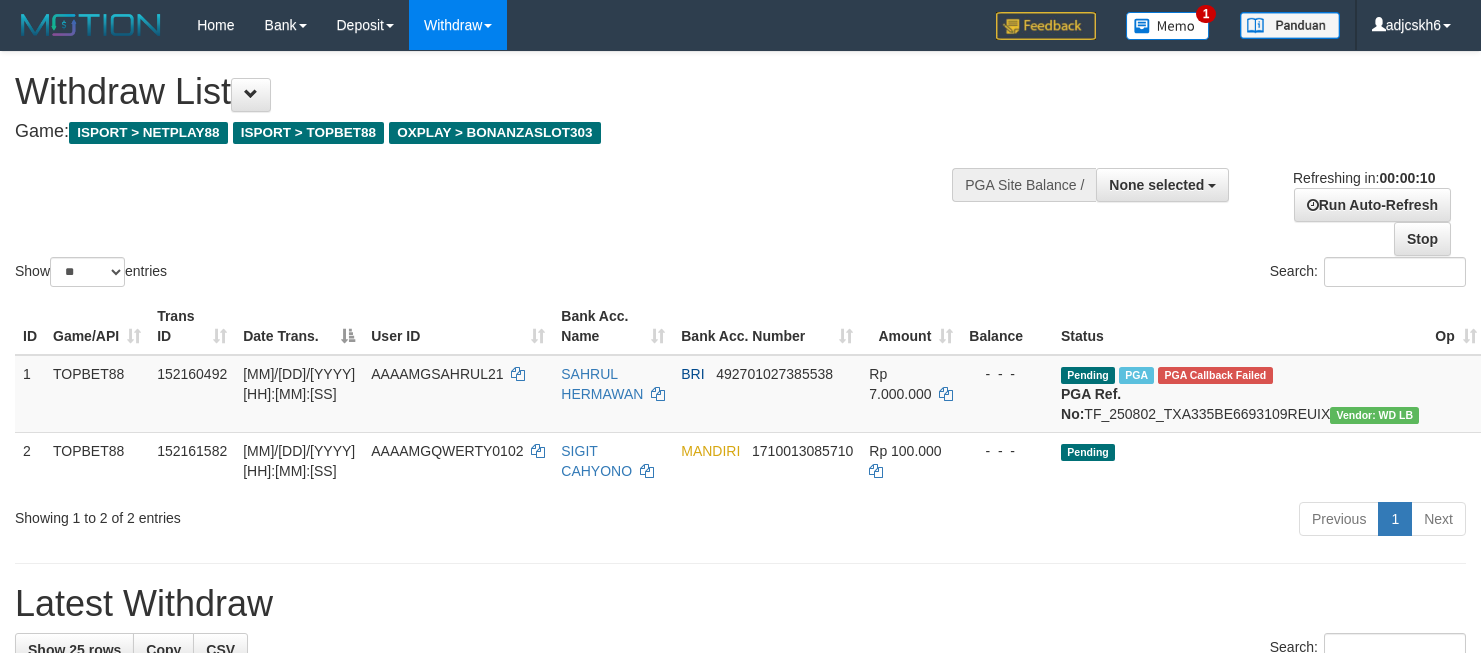 select 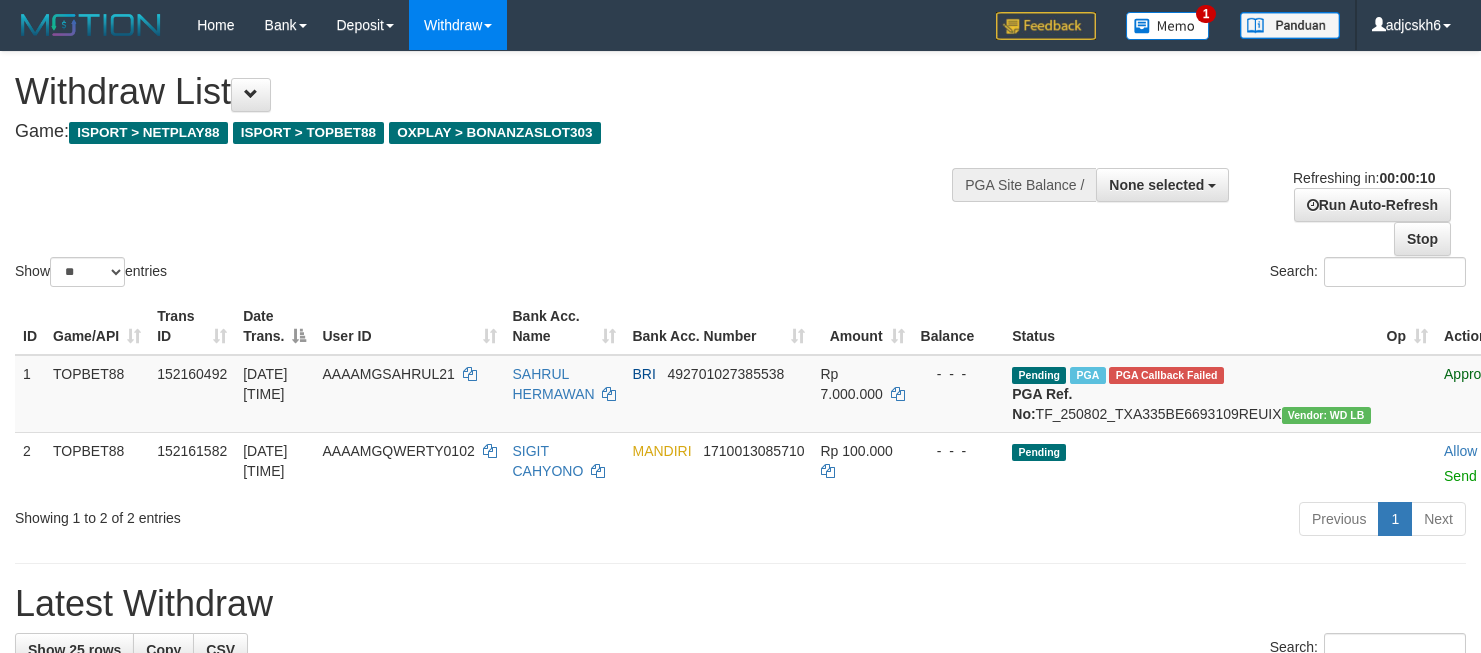 select 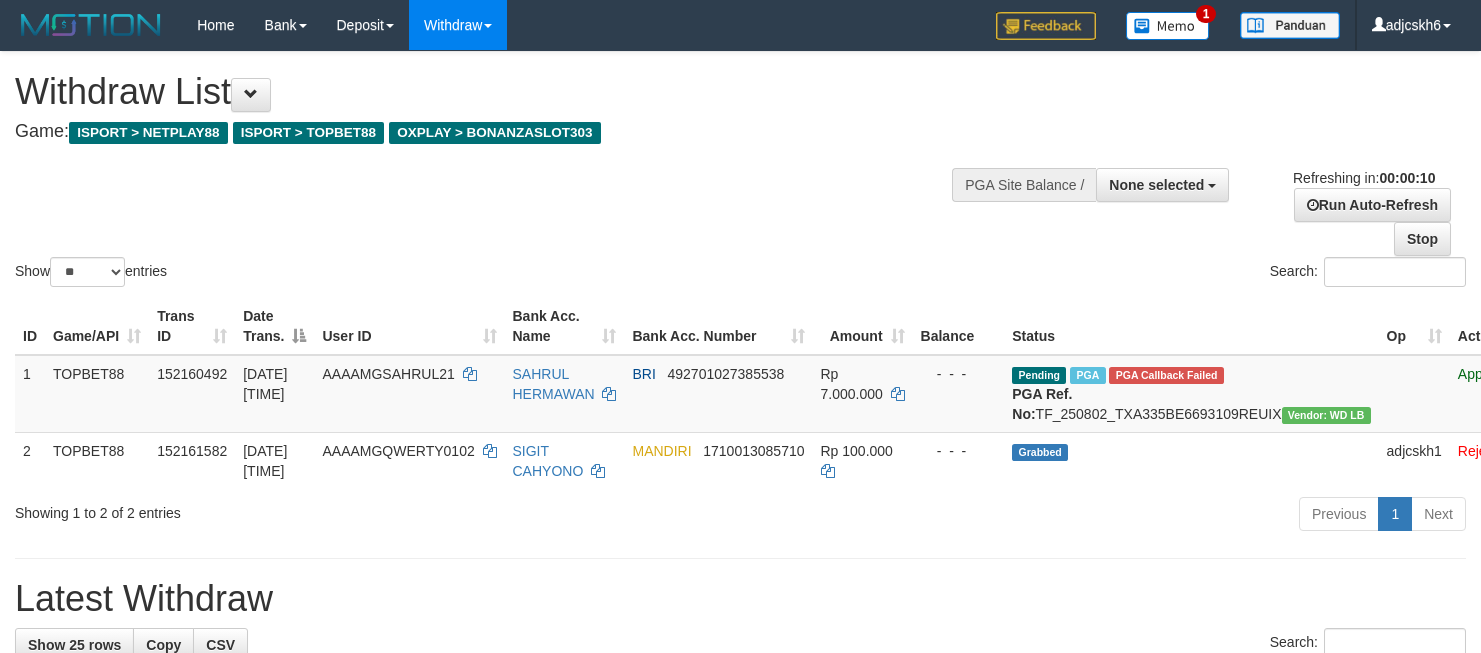 select 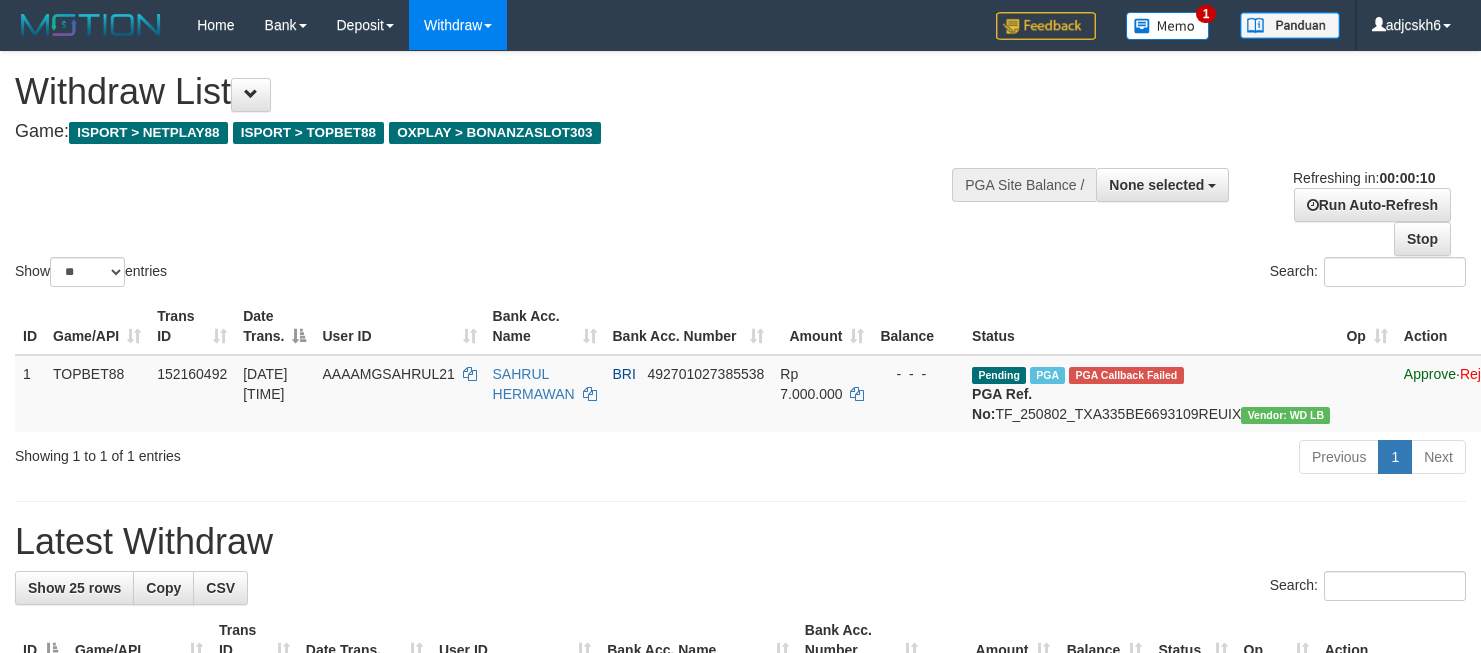 select 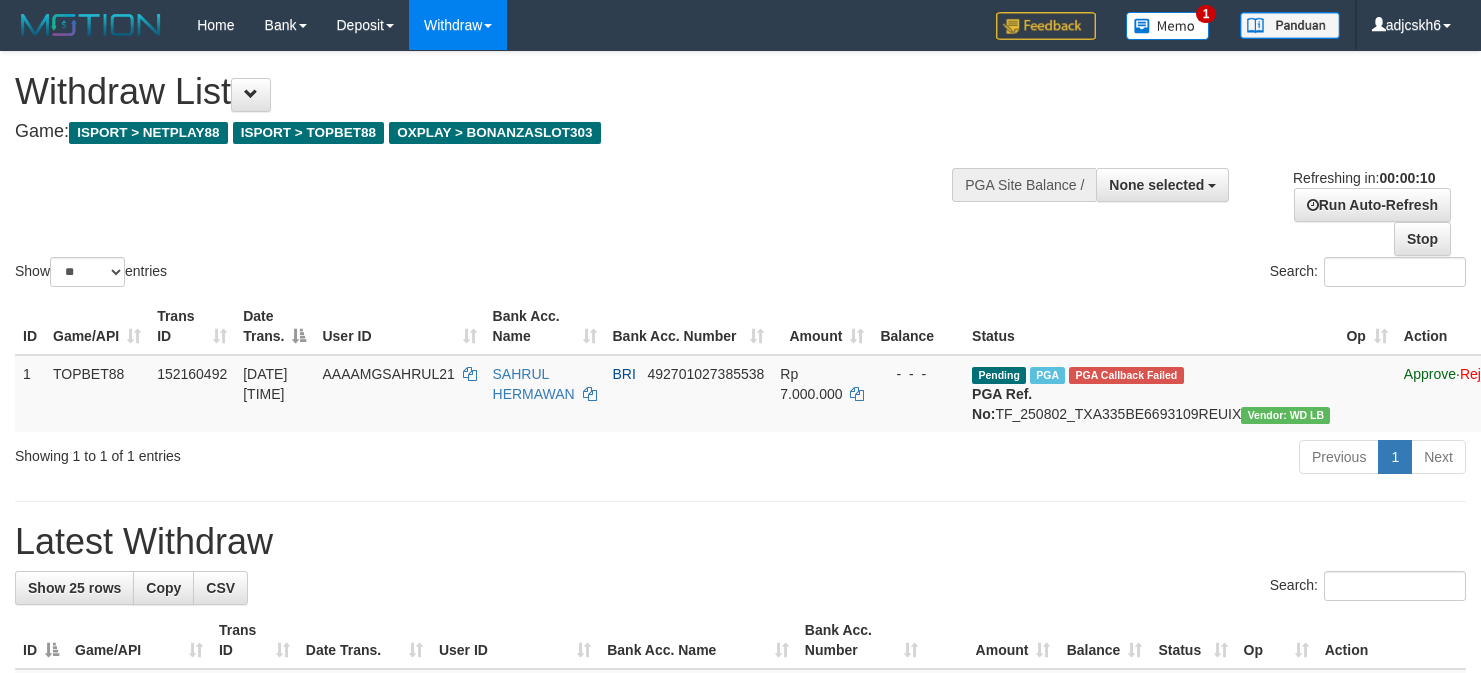 select 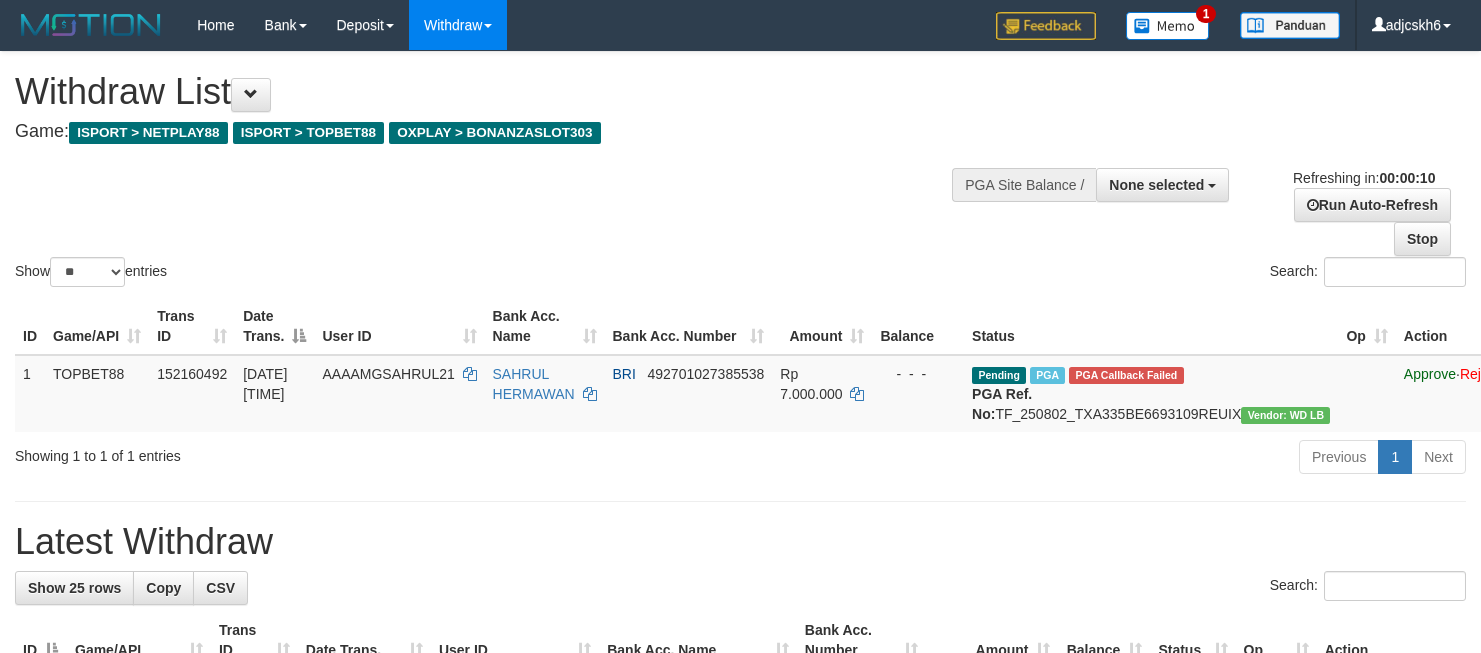 select 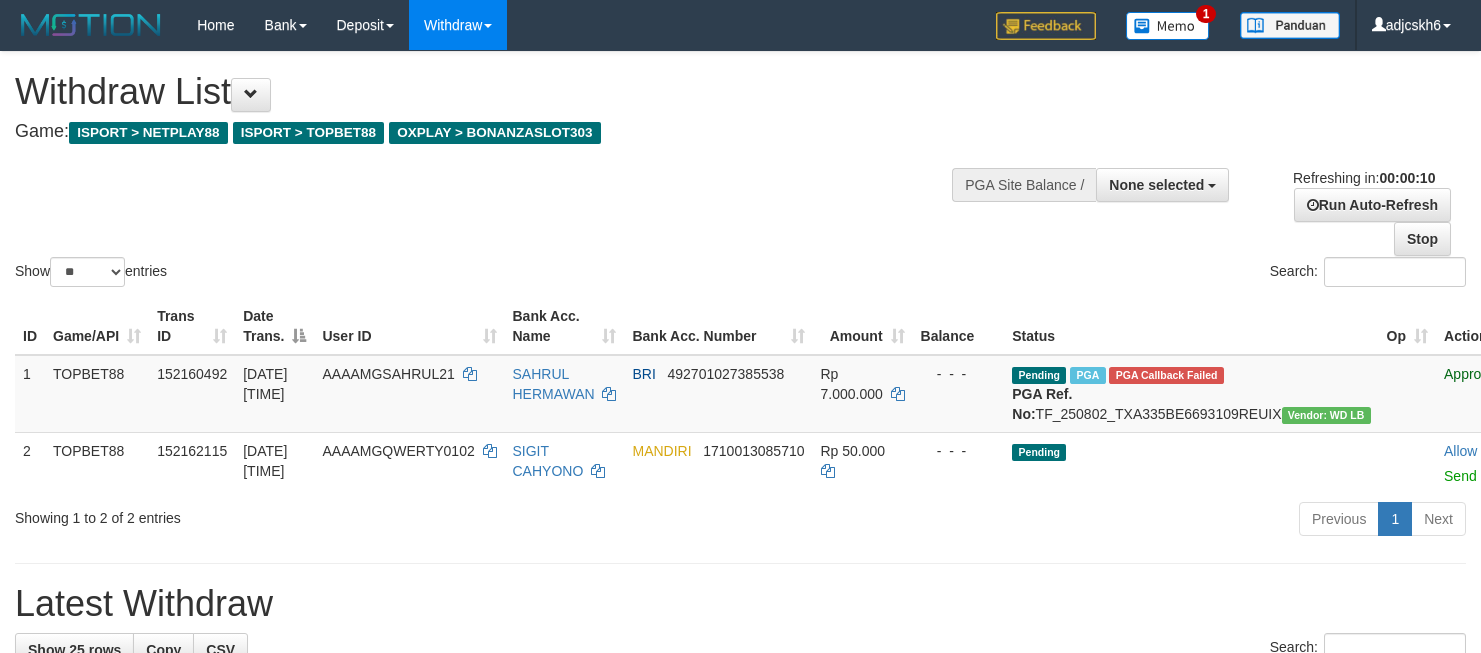select 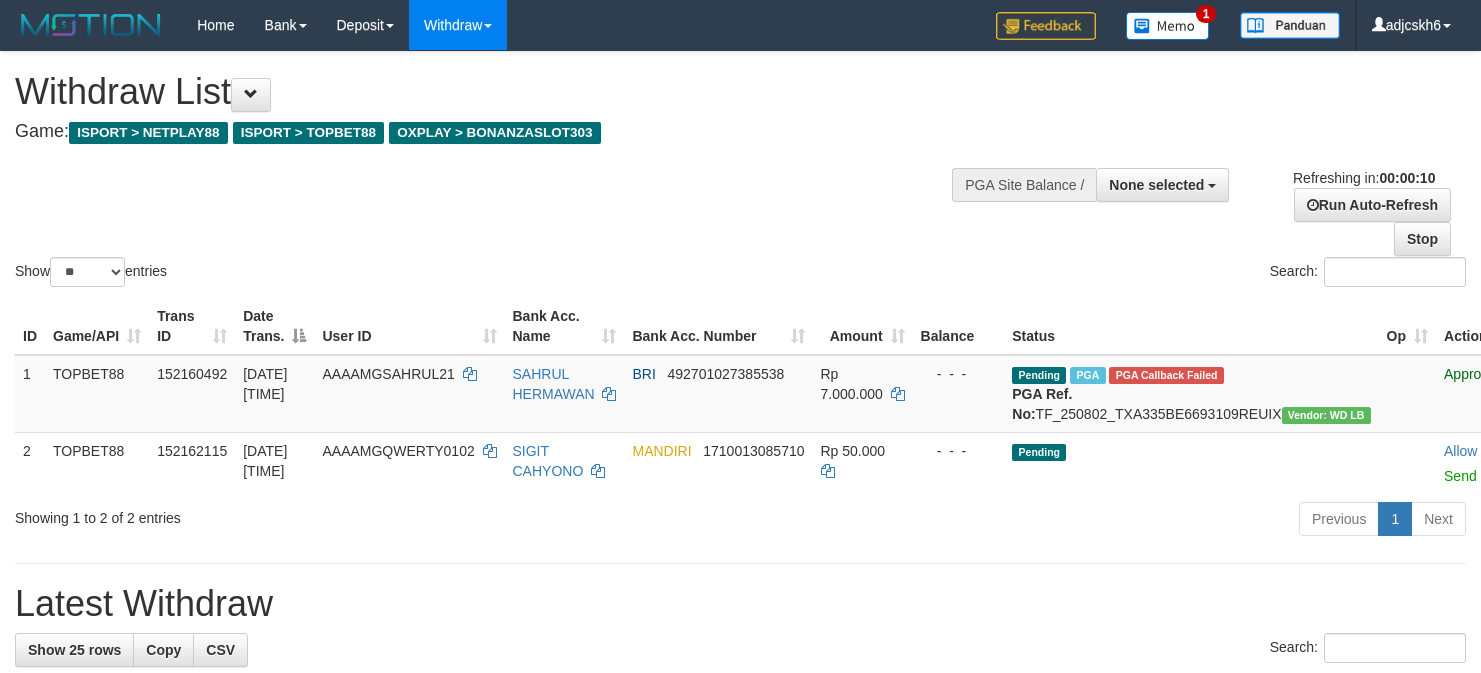 select 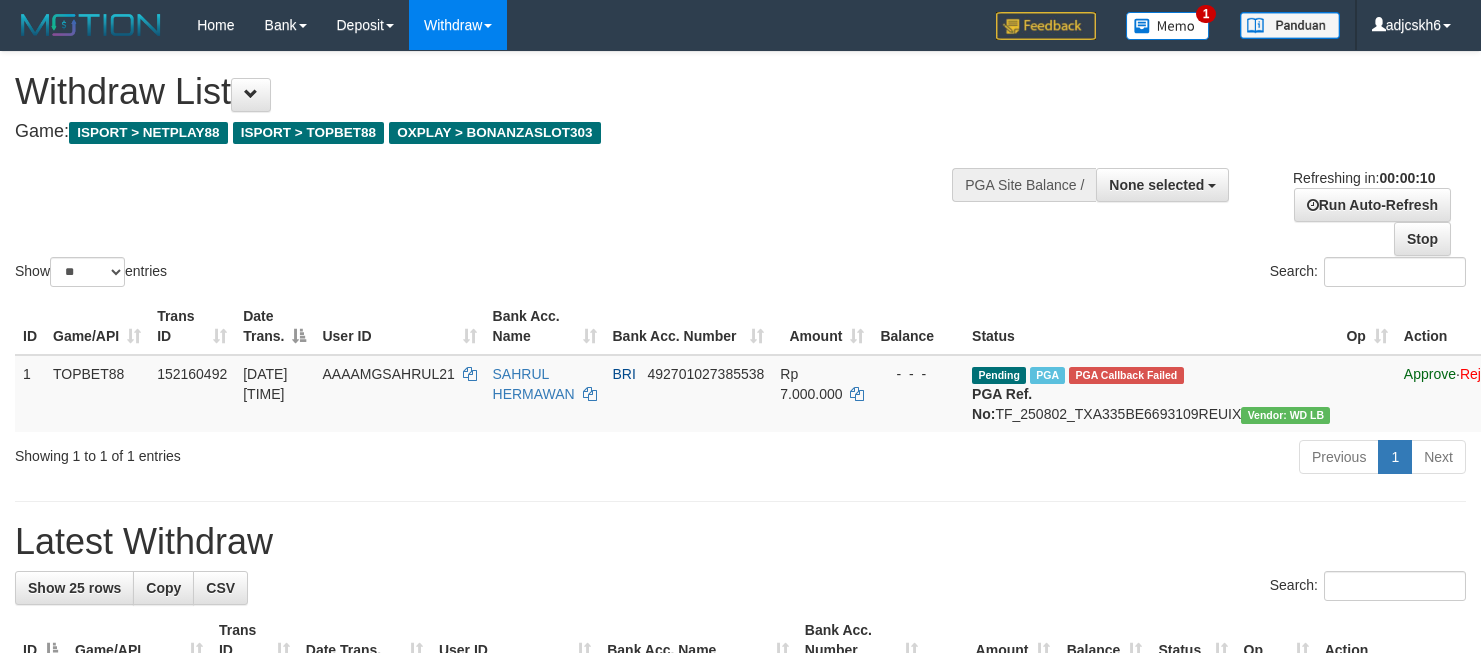 select 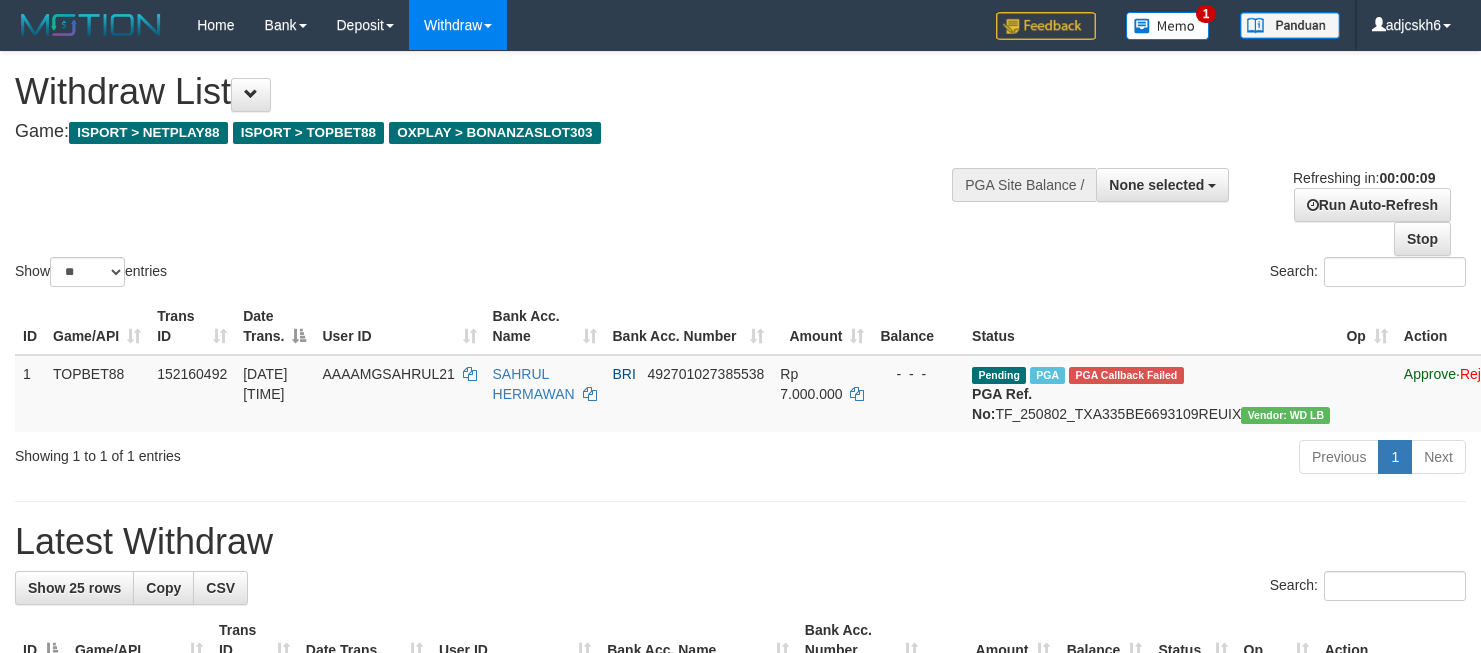 select 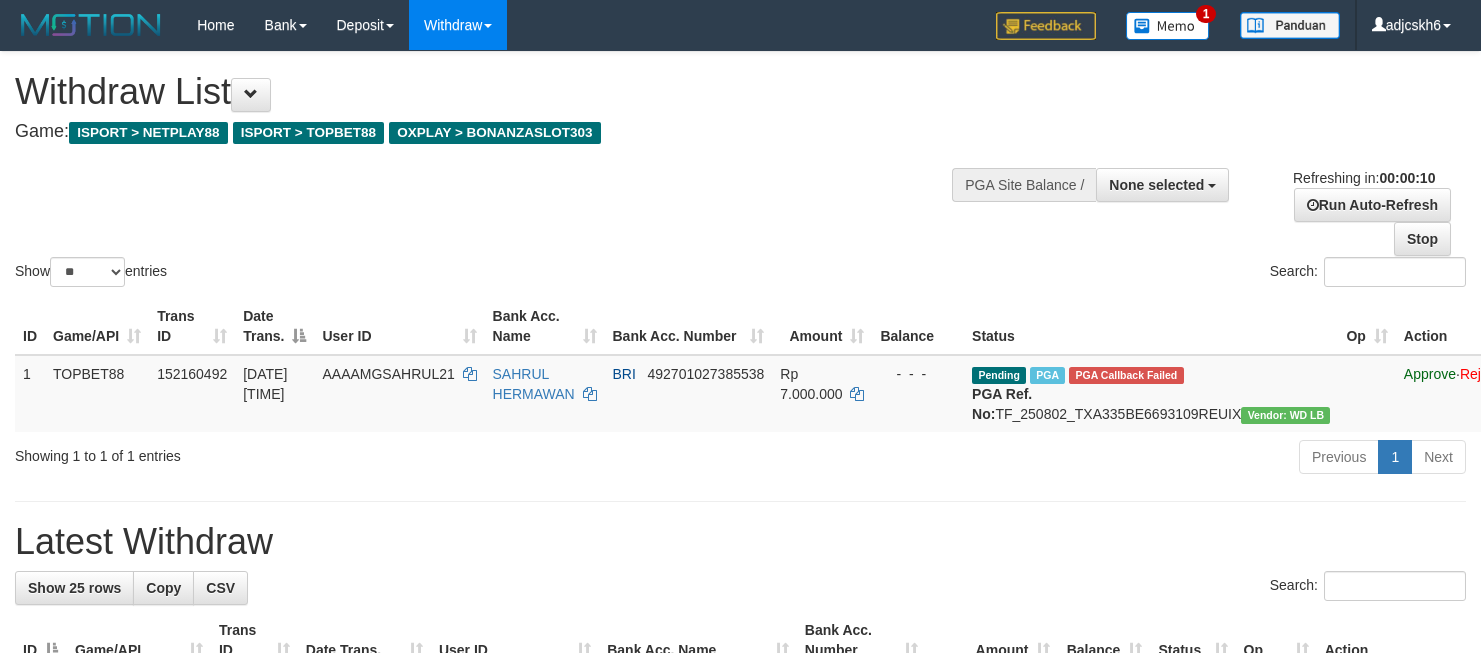 select 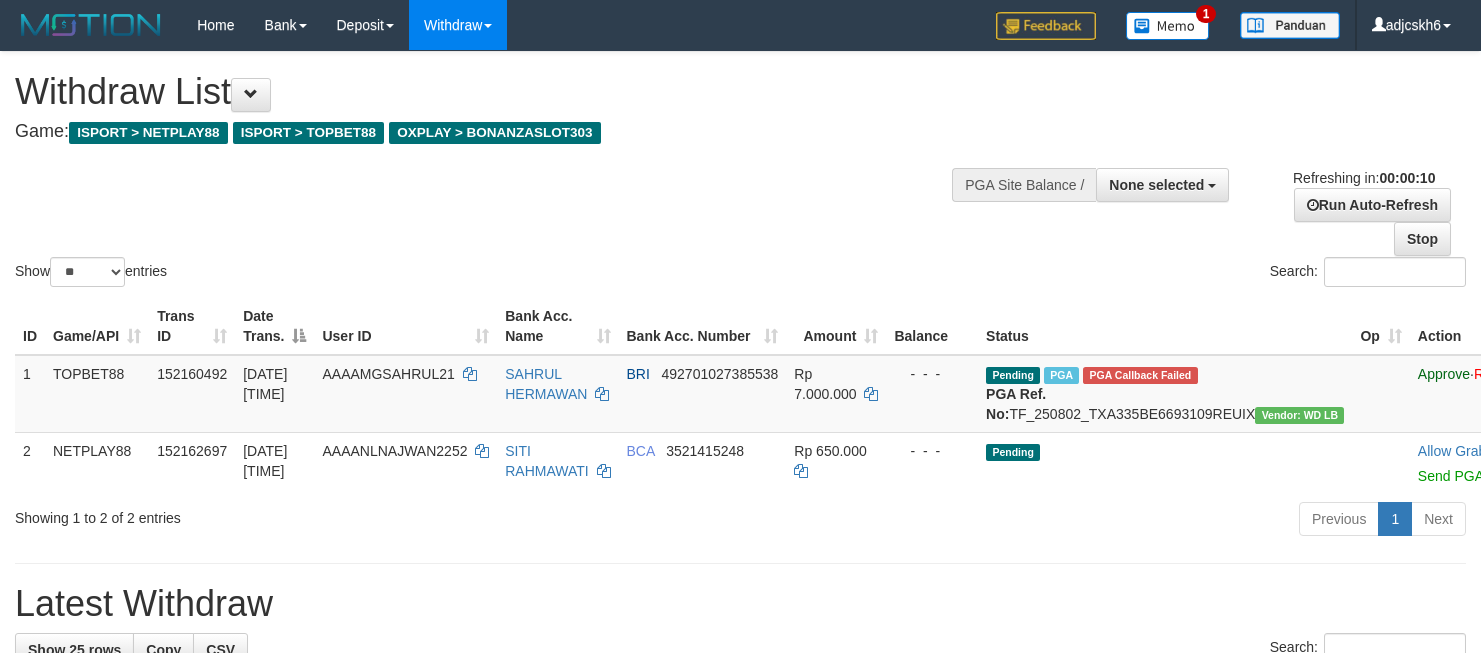 select 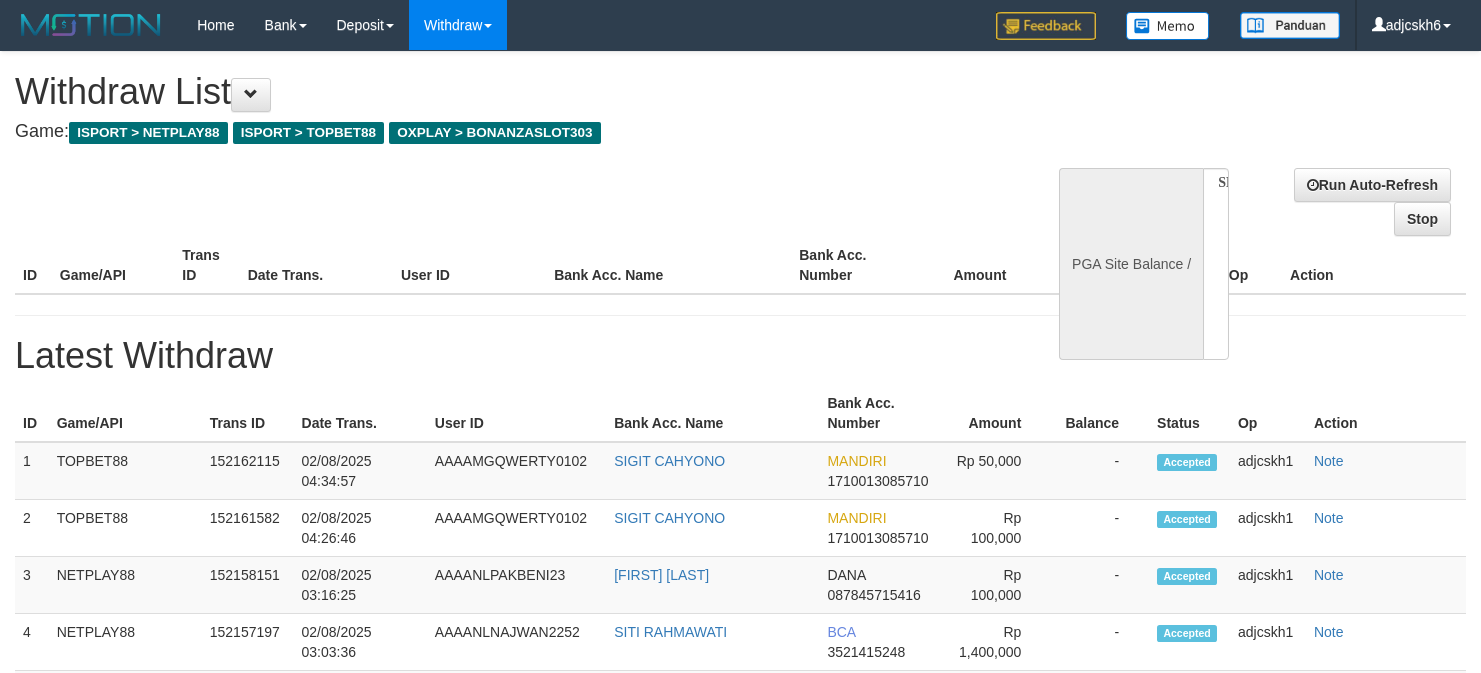 select 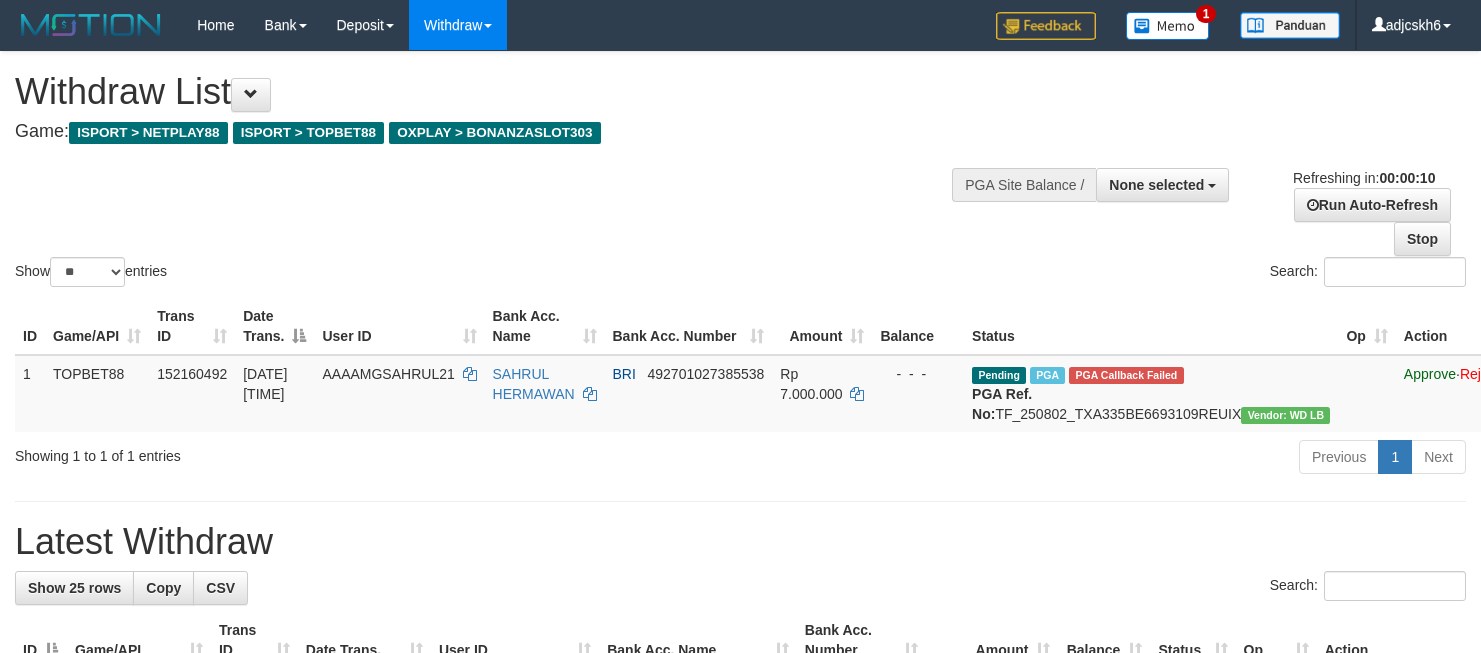 select 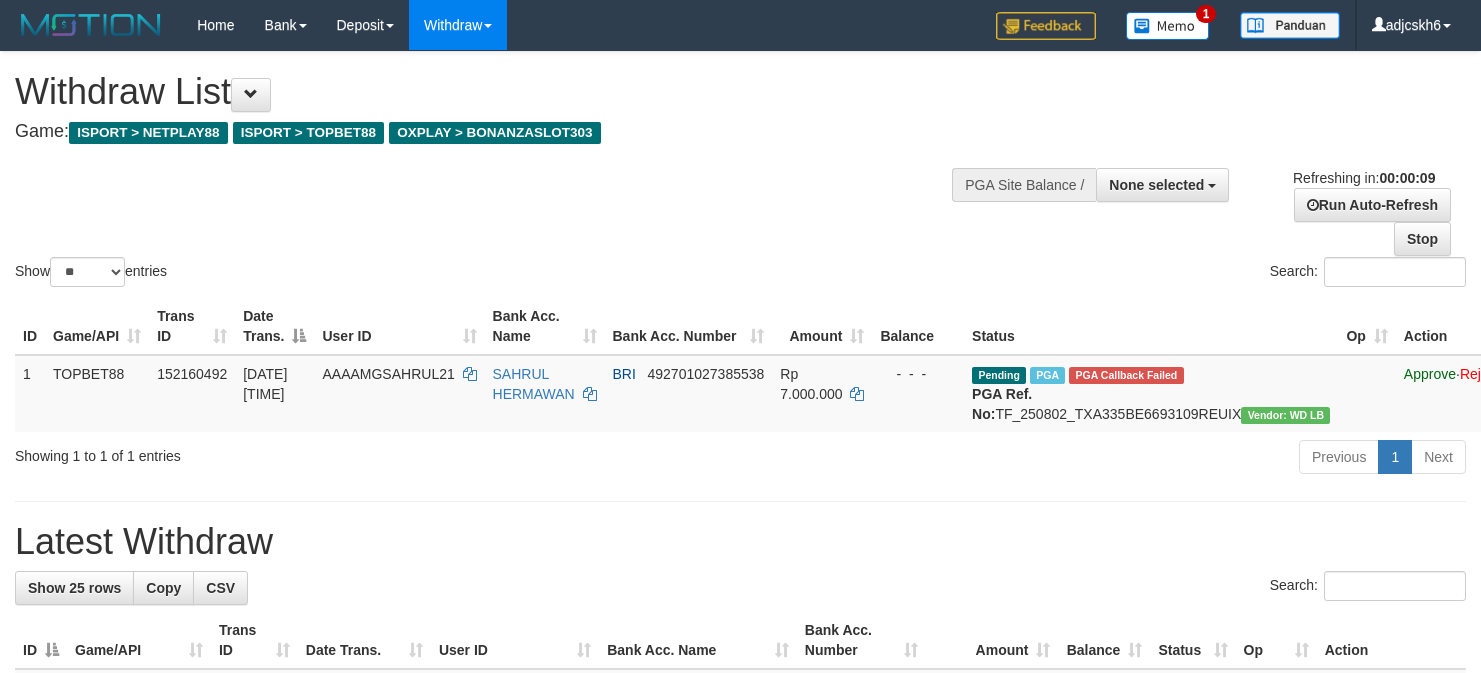 select 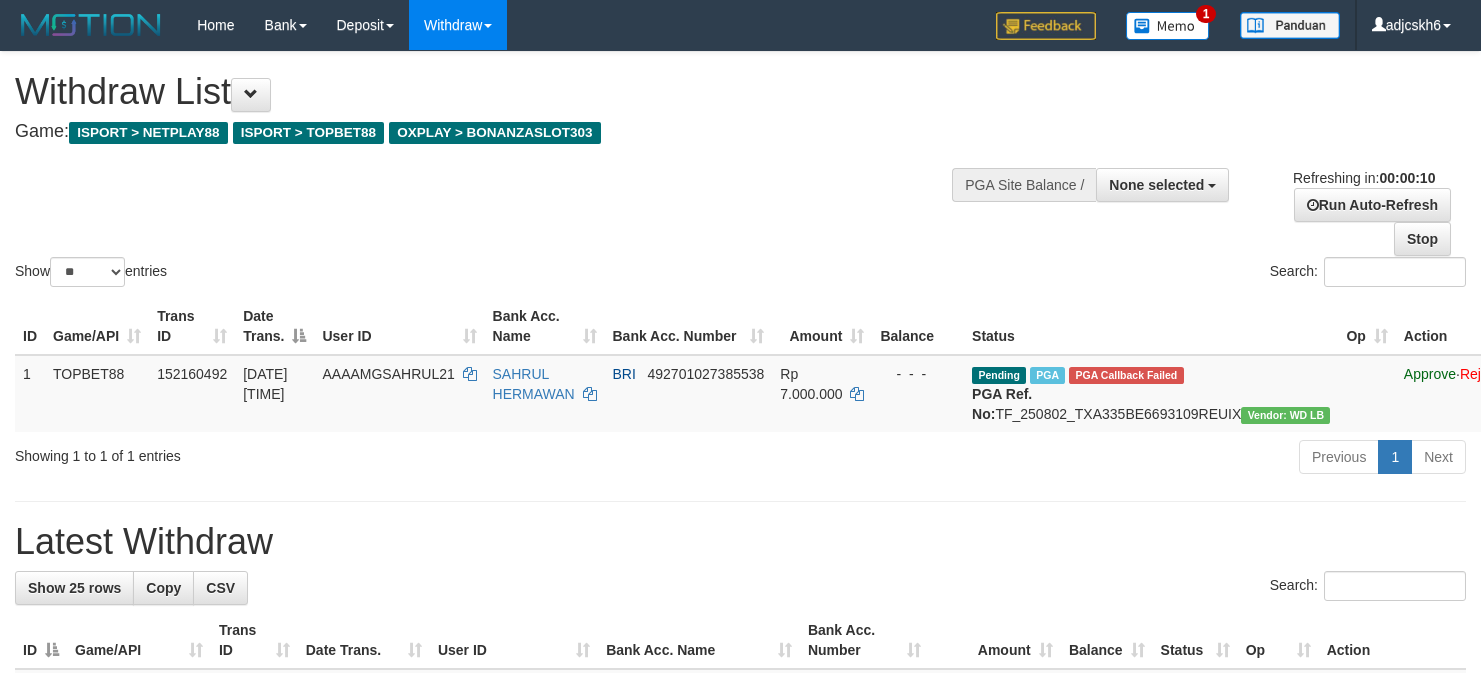 select 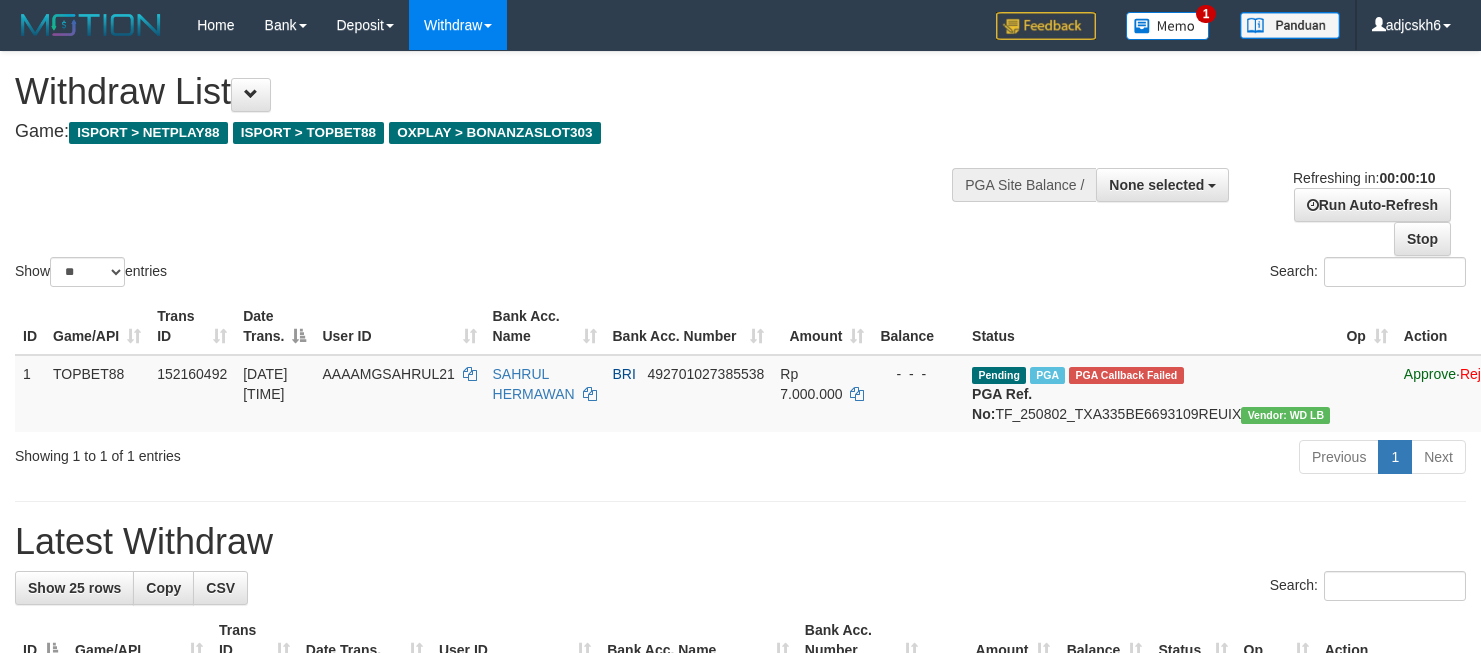 select 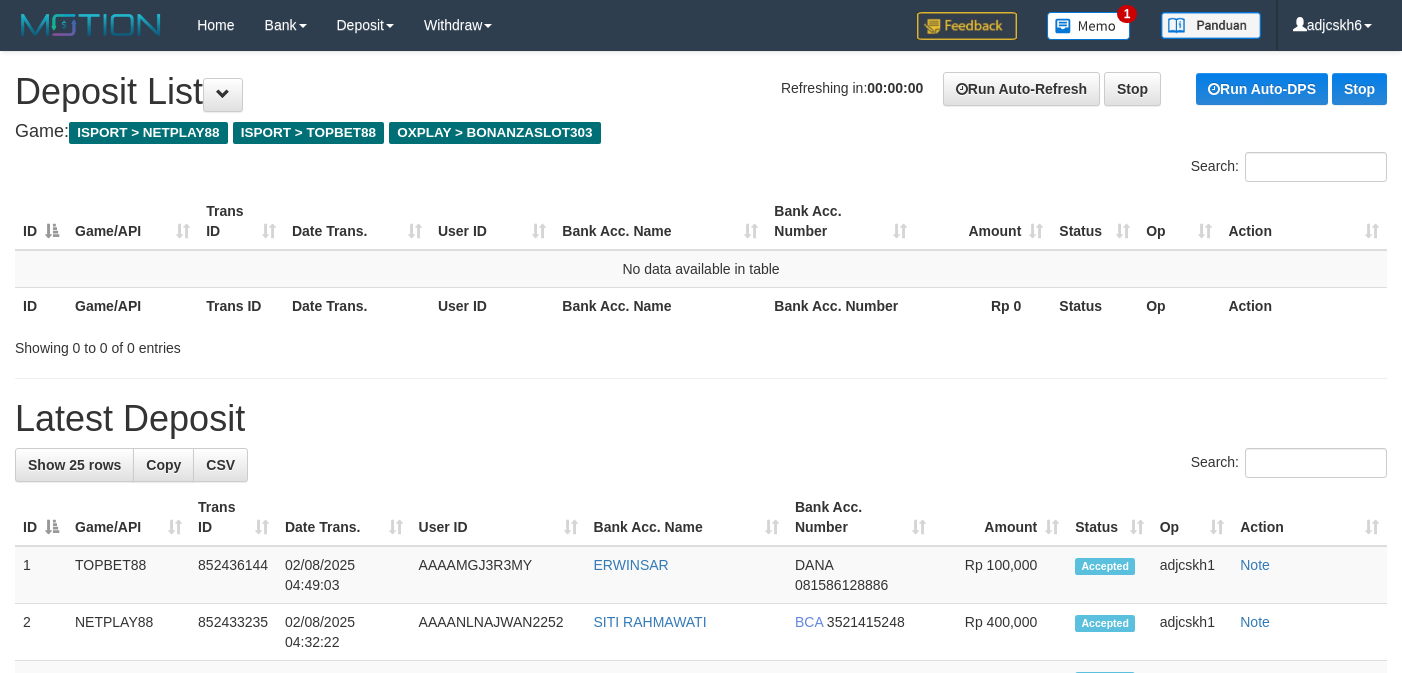 scroll, scrollTop: 0, scrollLeft: 0, axis: both 